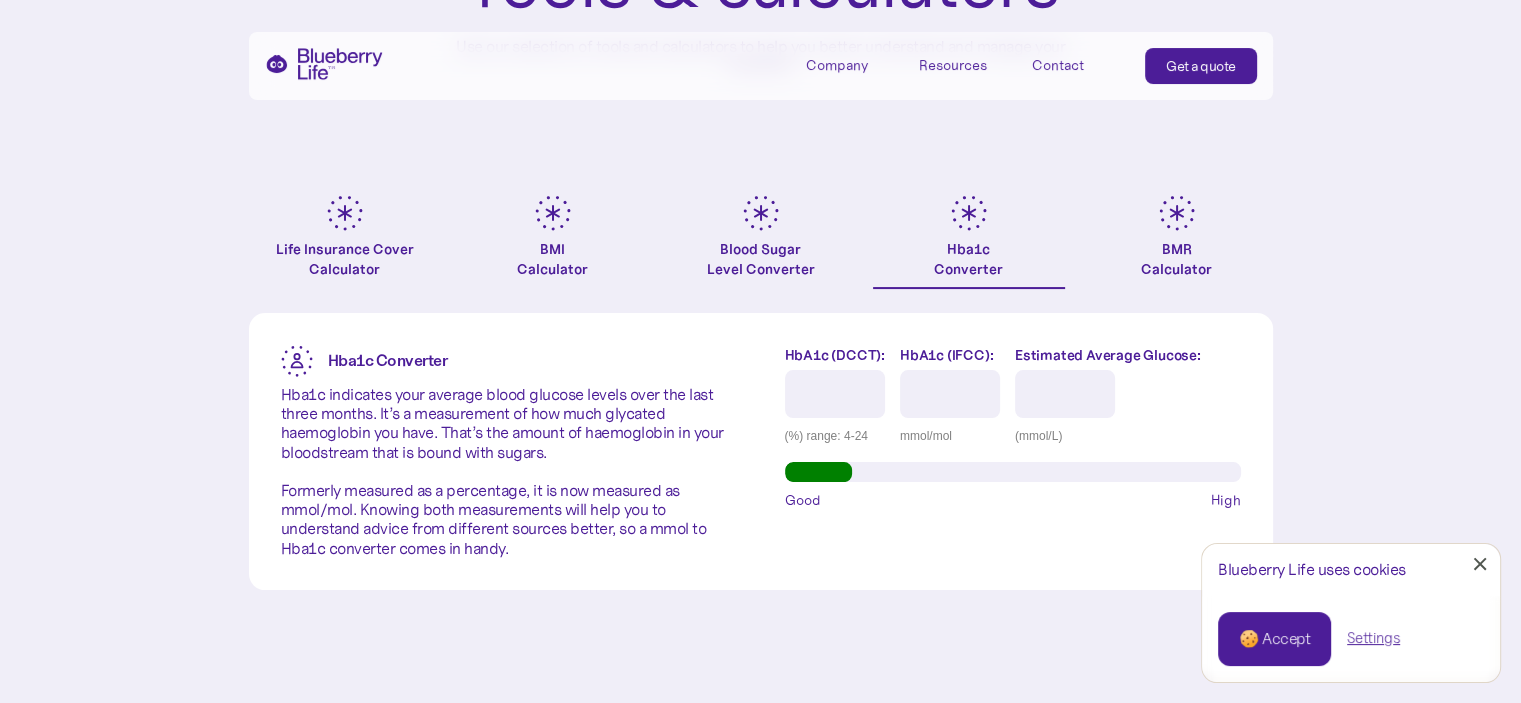scroll, scrollTop: 300, scrollLeft: 0, axis: vertical 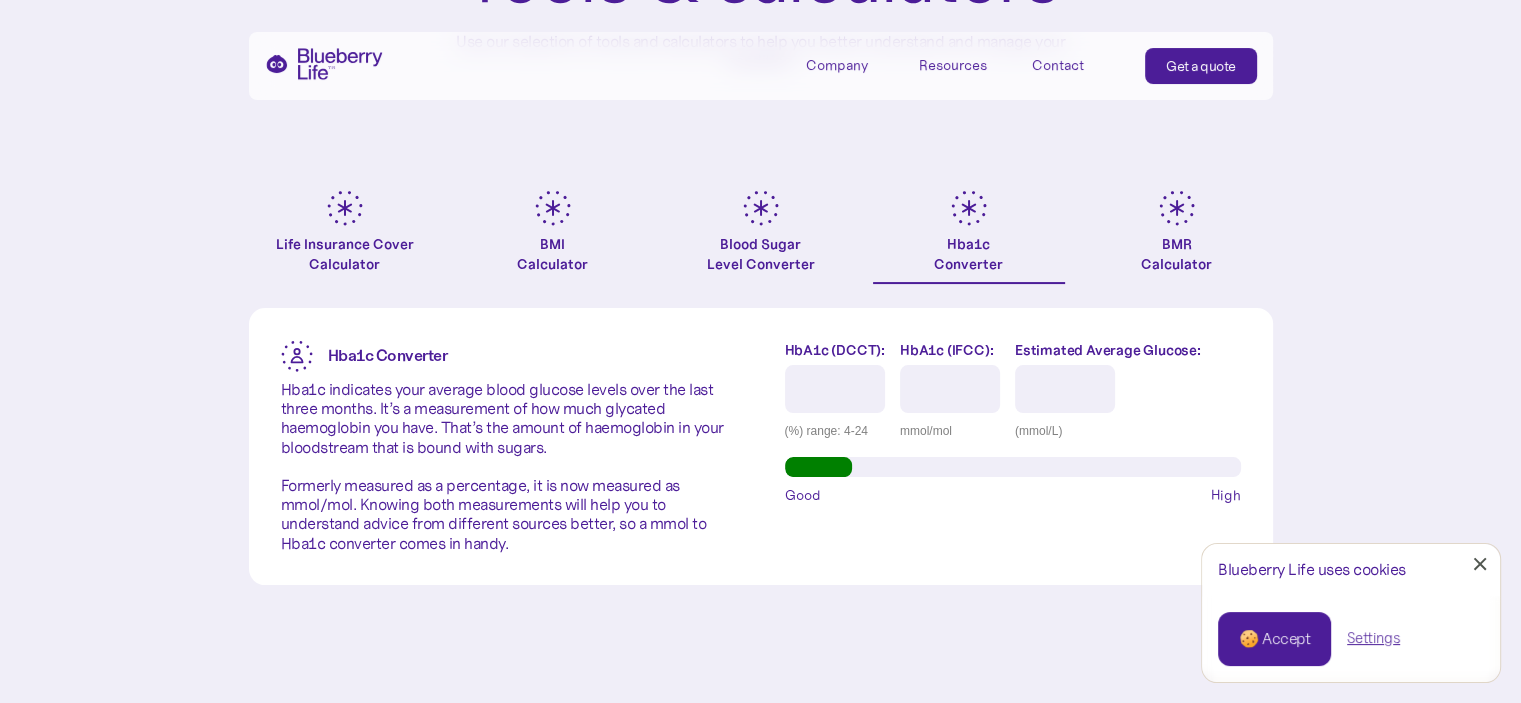click on "*" at bounding box center [835, 389] 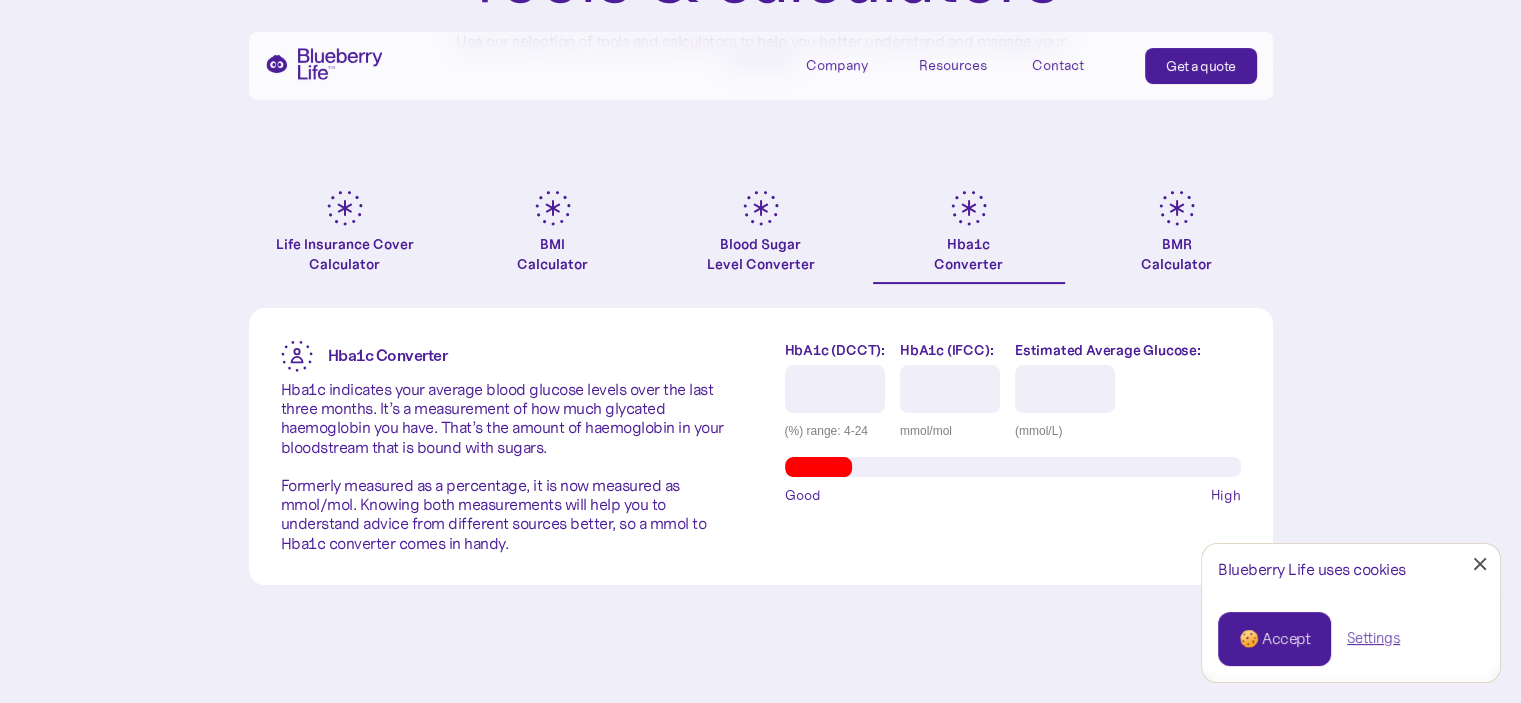 type on "*" 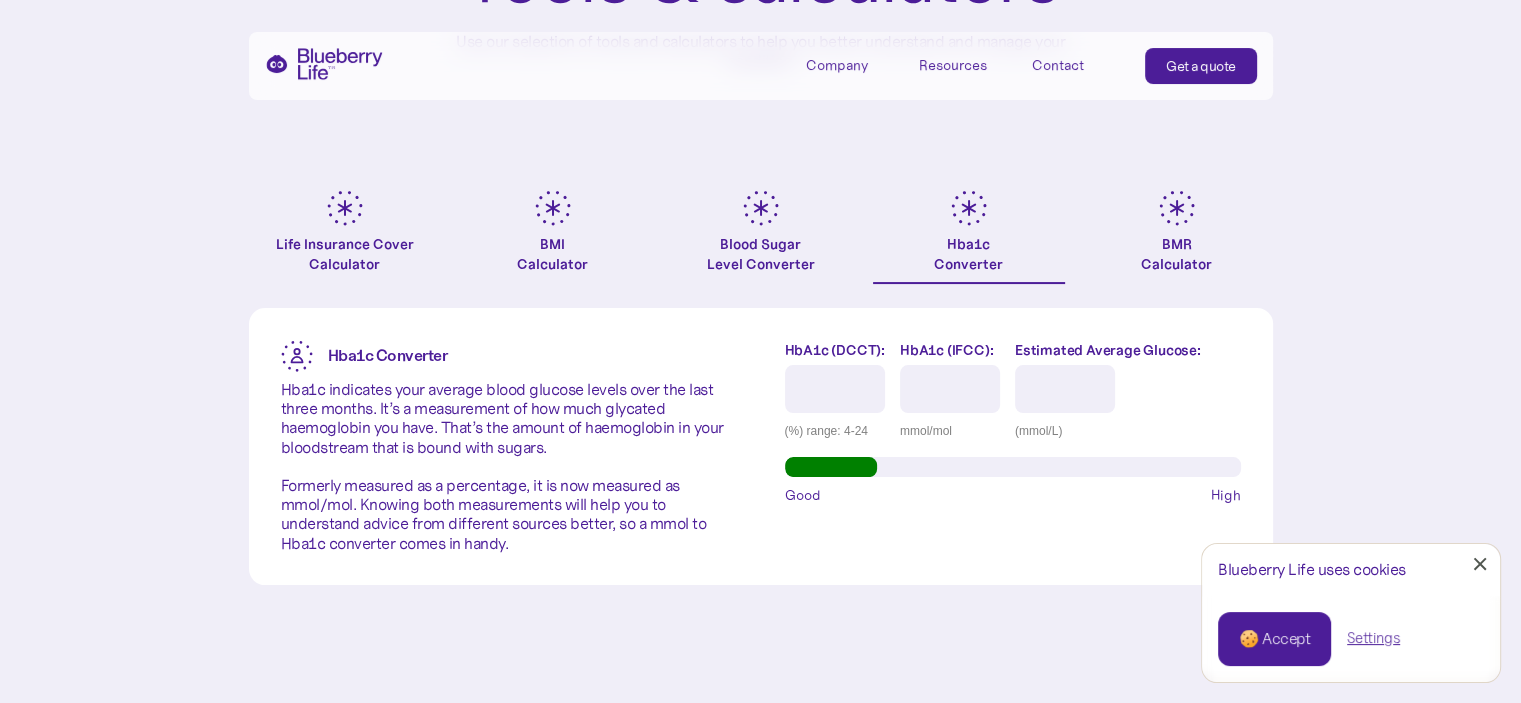 type on "***" 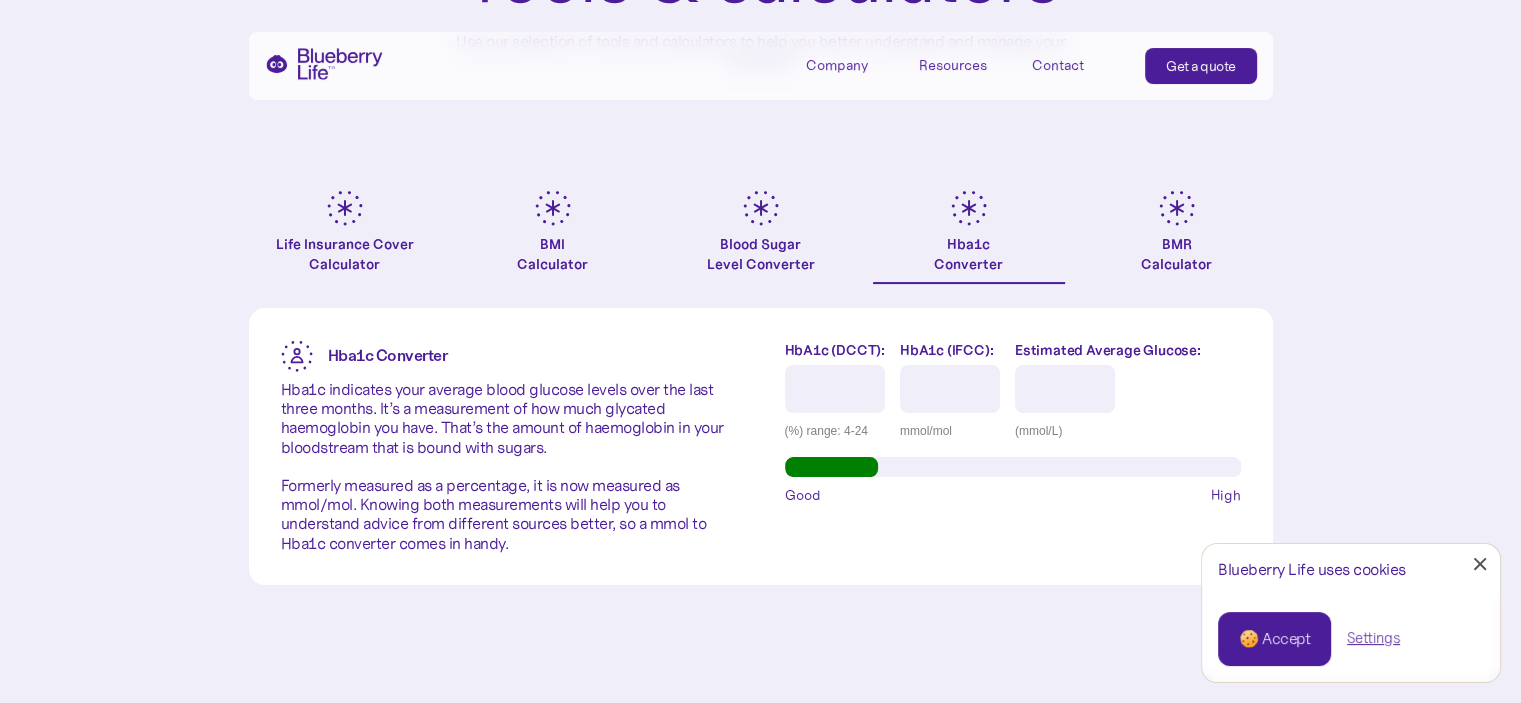 type on "***" 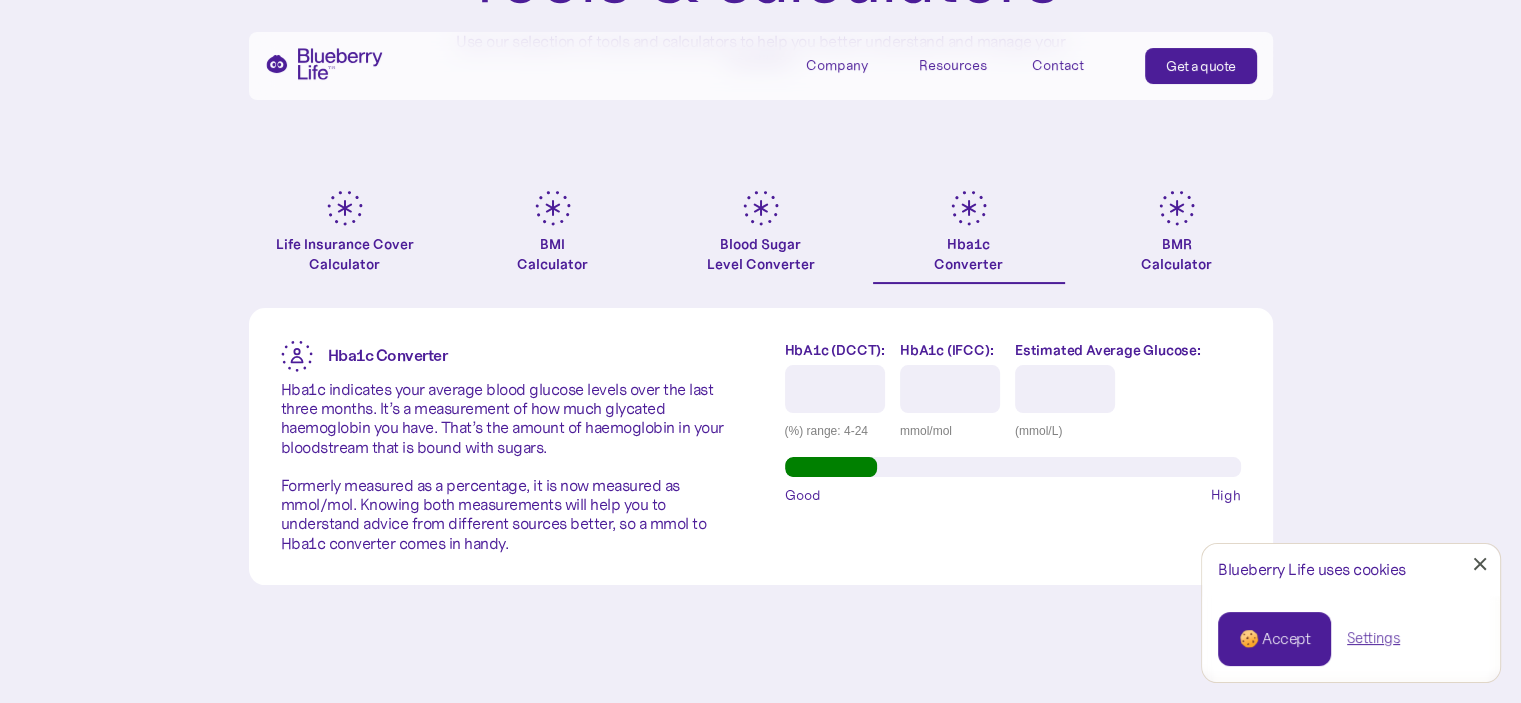type on "*" 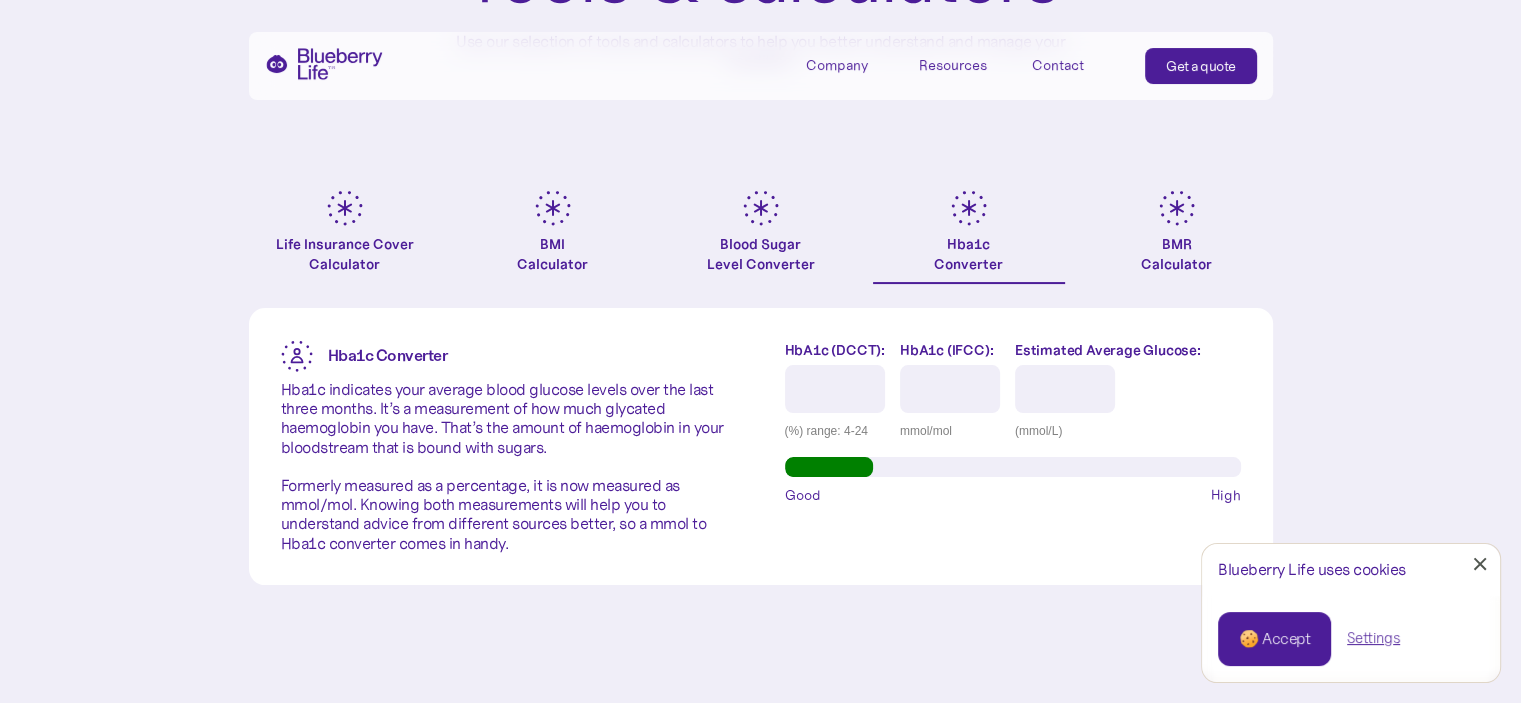 type 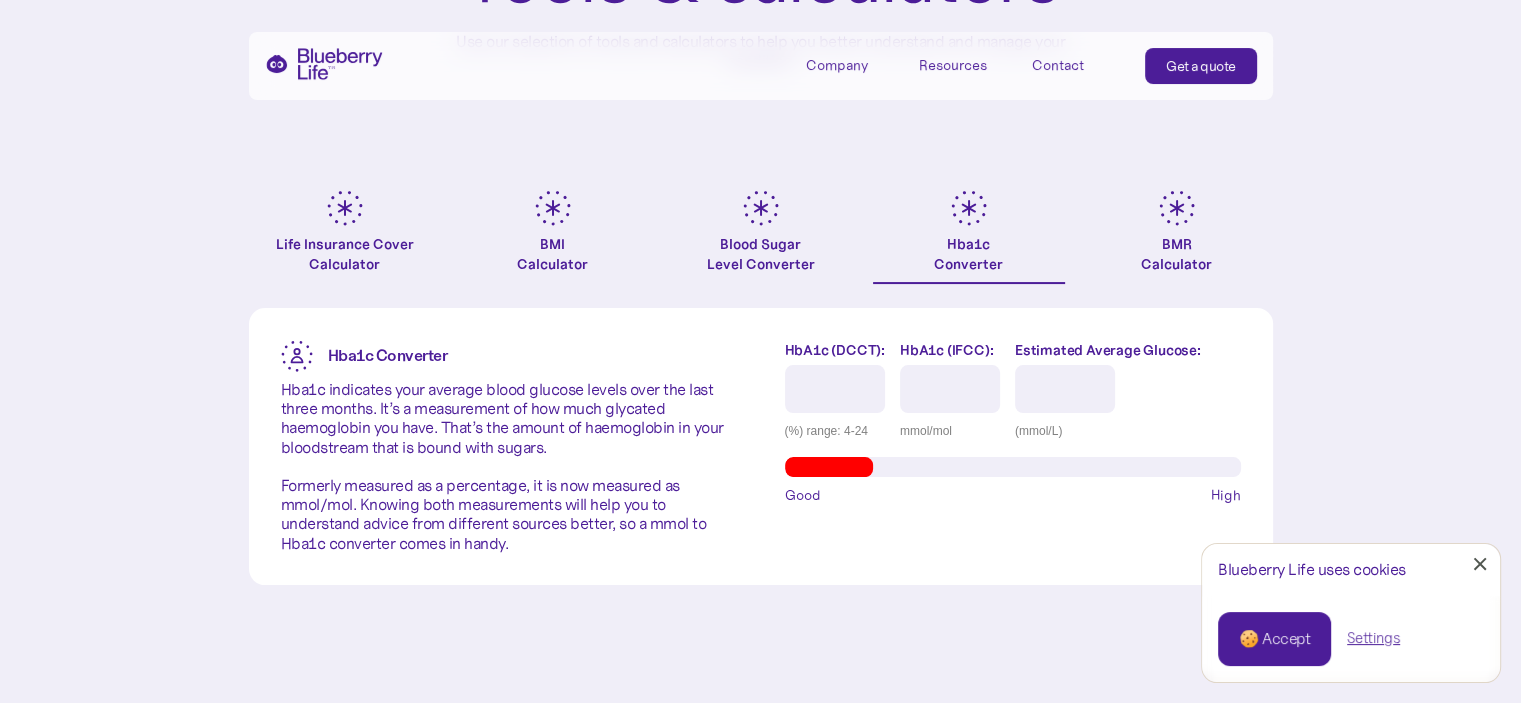type on "*" 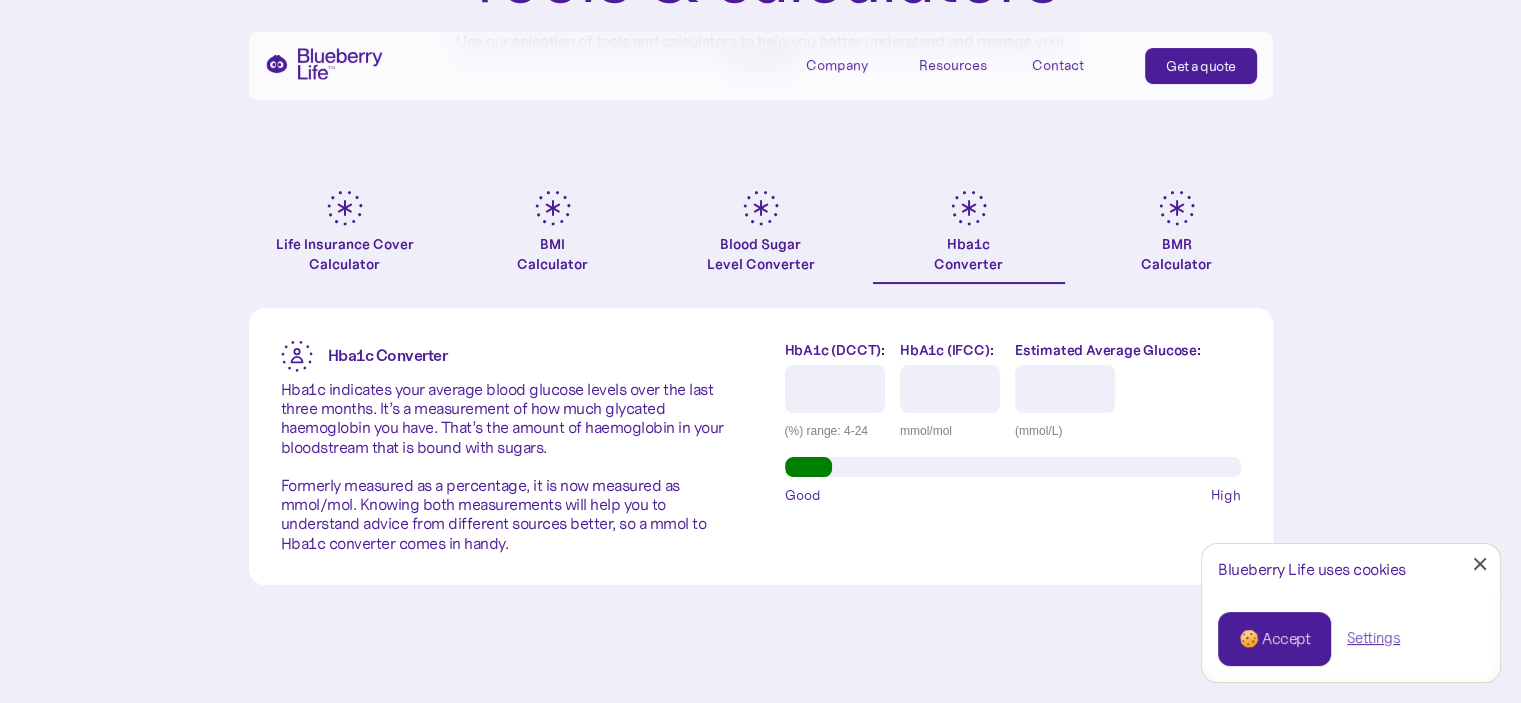 type on "***" 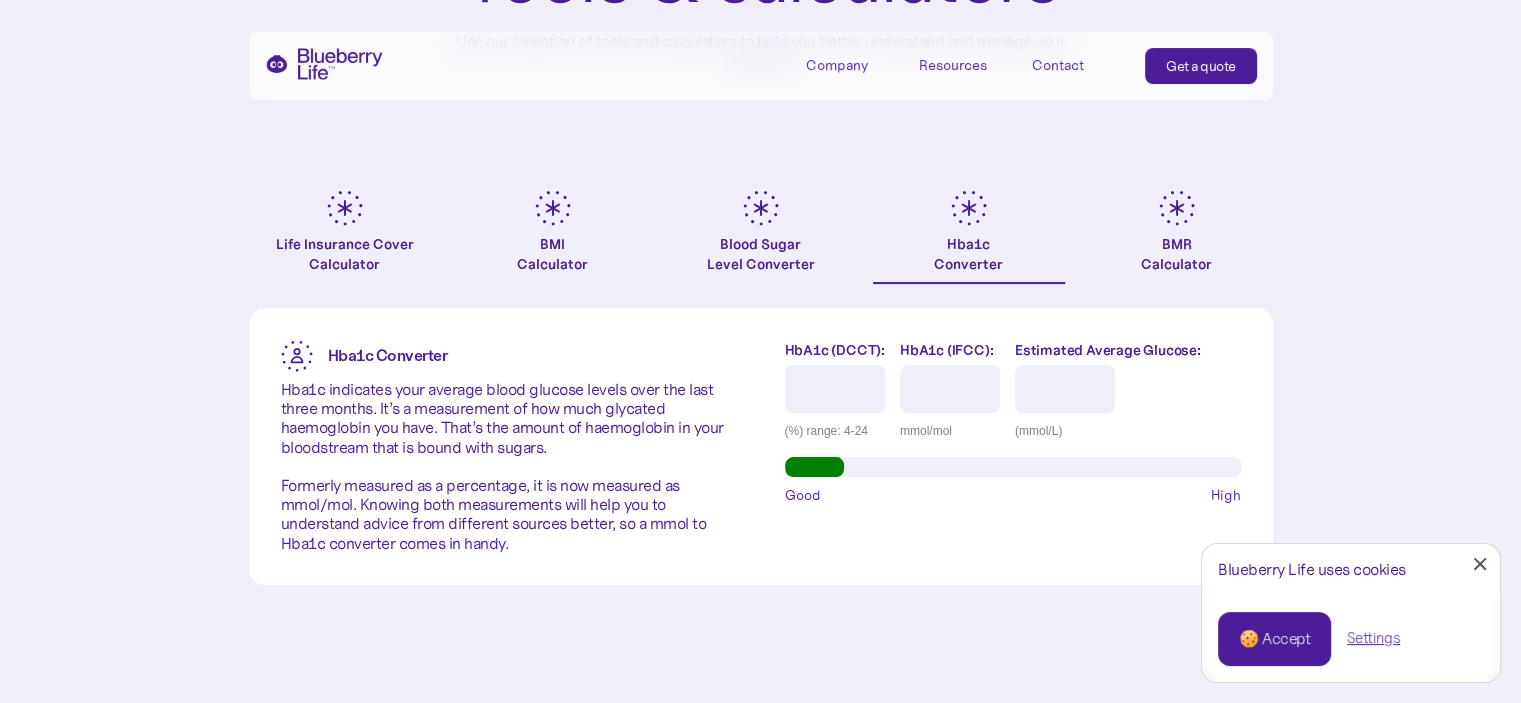 type on "****" 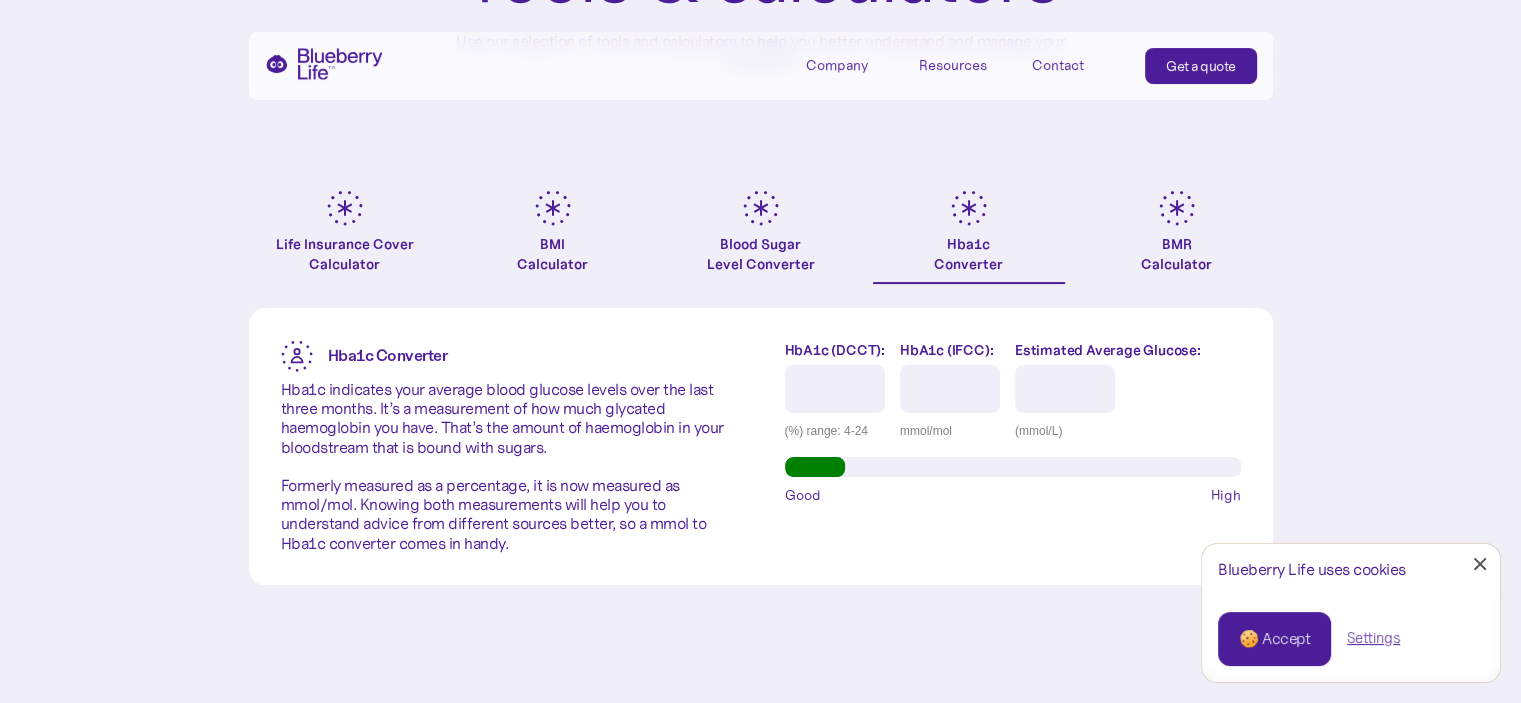 type on "***" 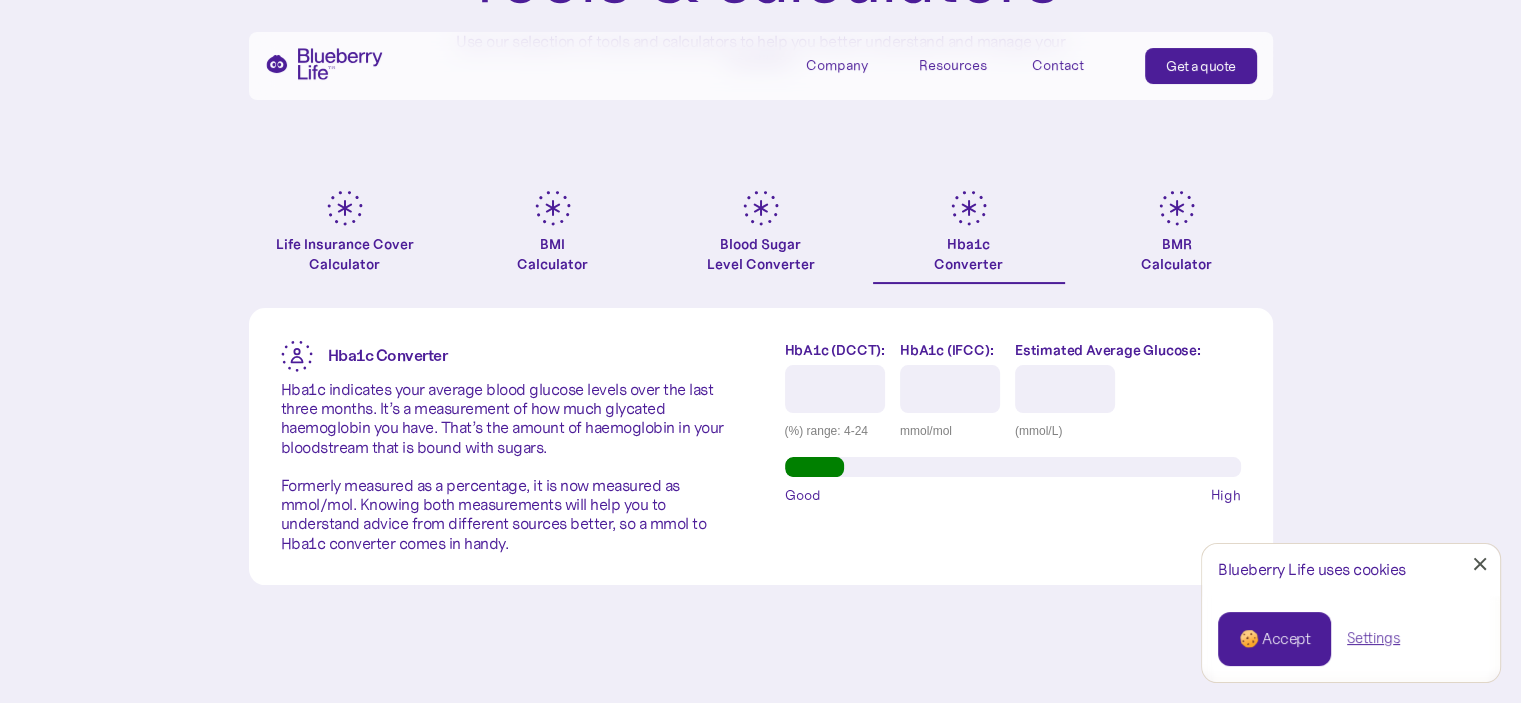 type on "*" 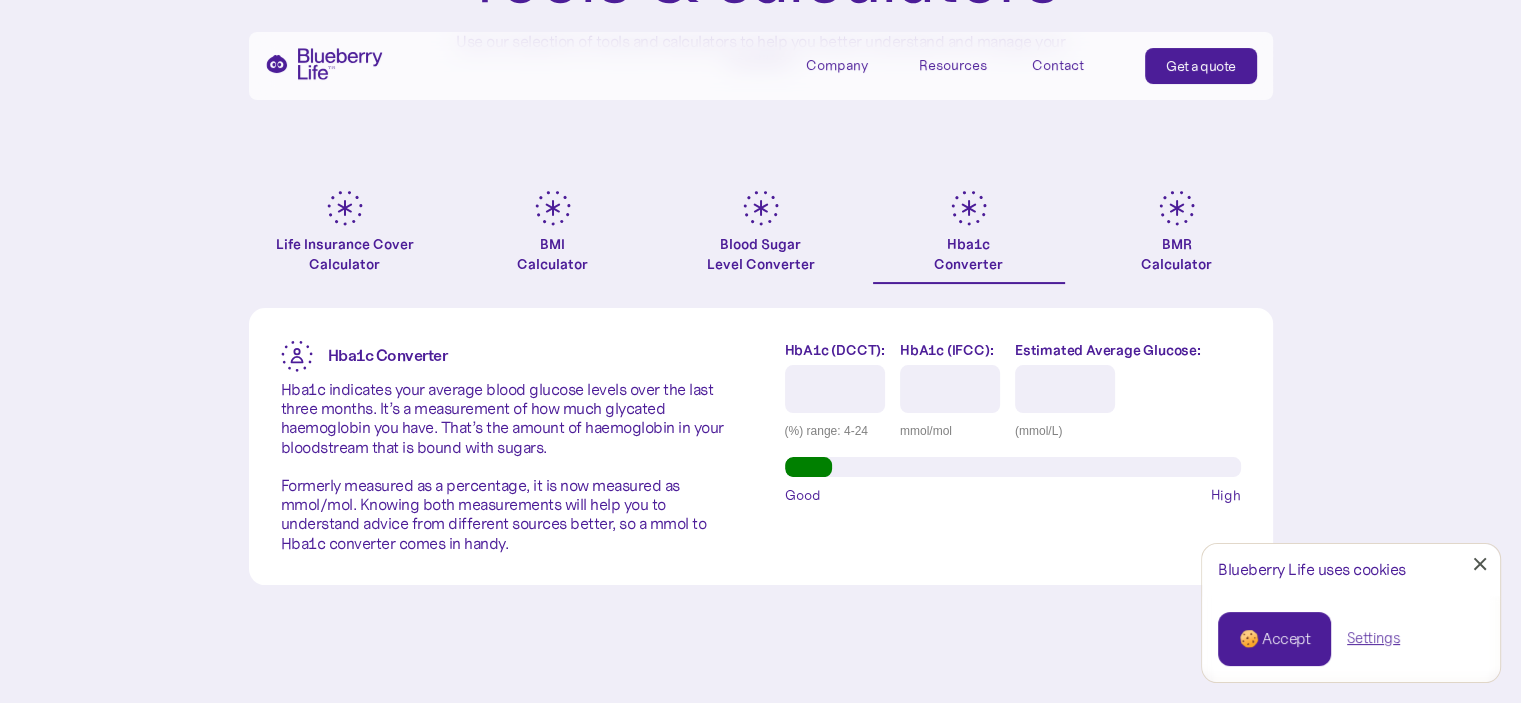 type 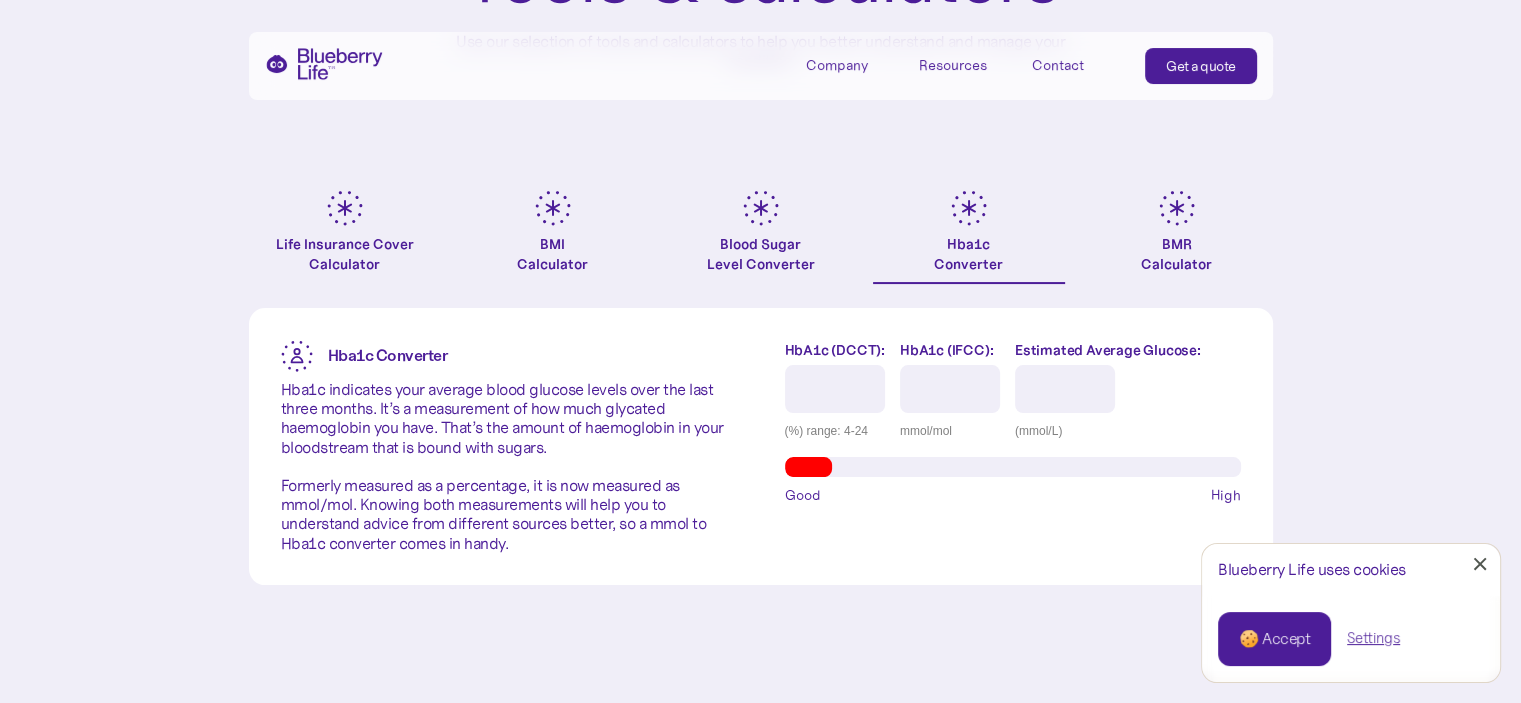 type on "*" 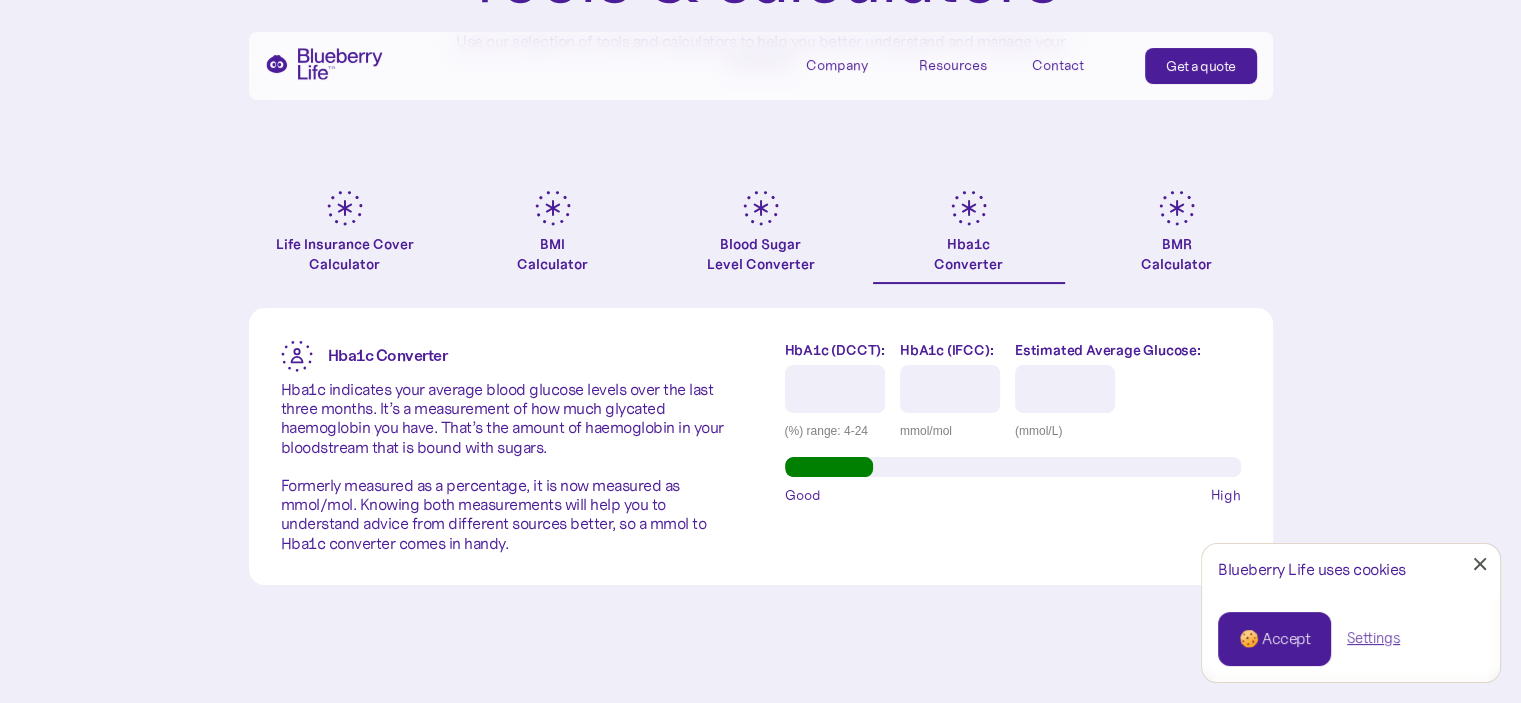 type on "***" 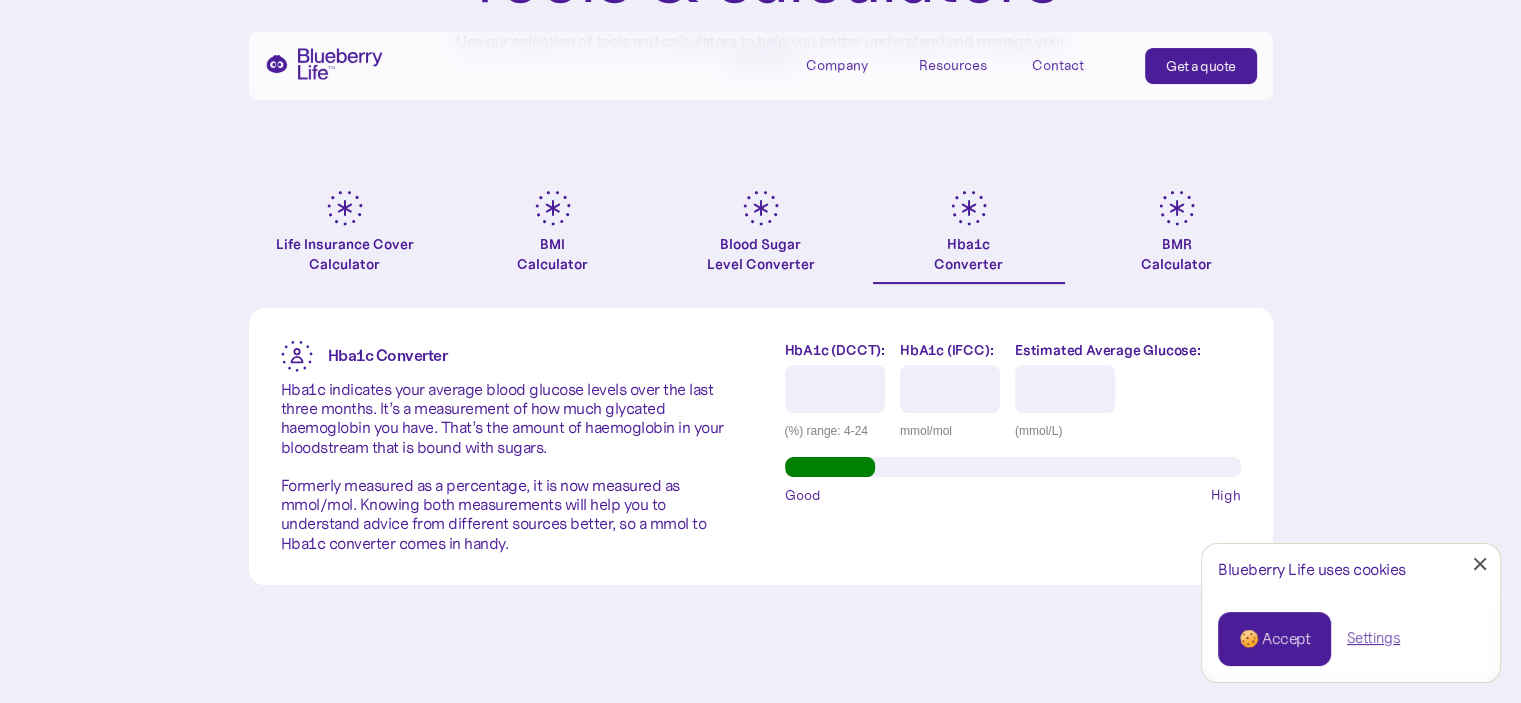 type on "****" 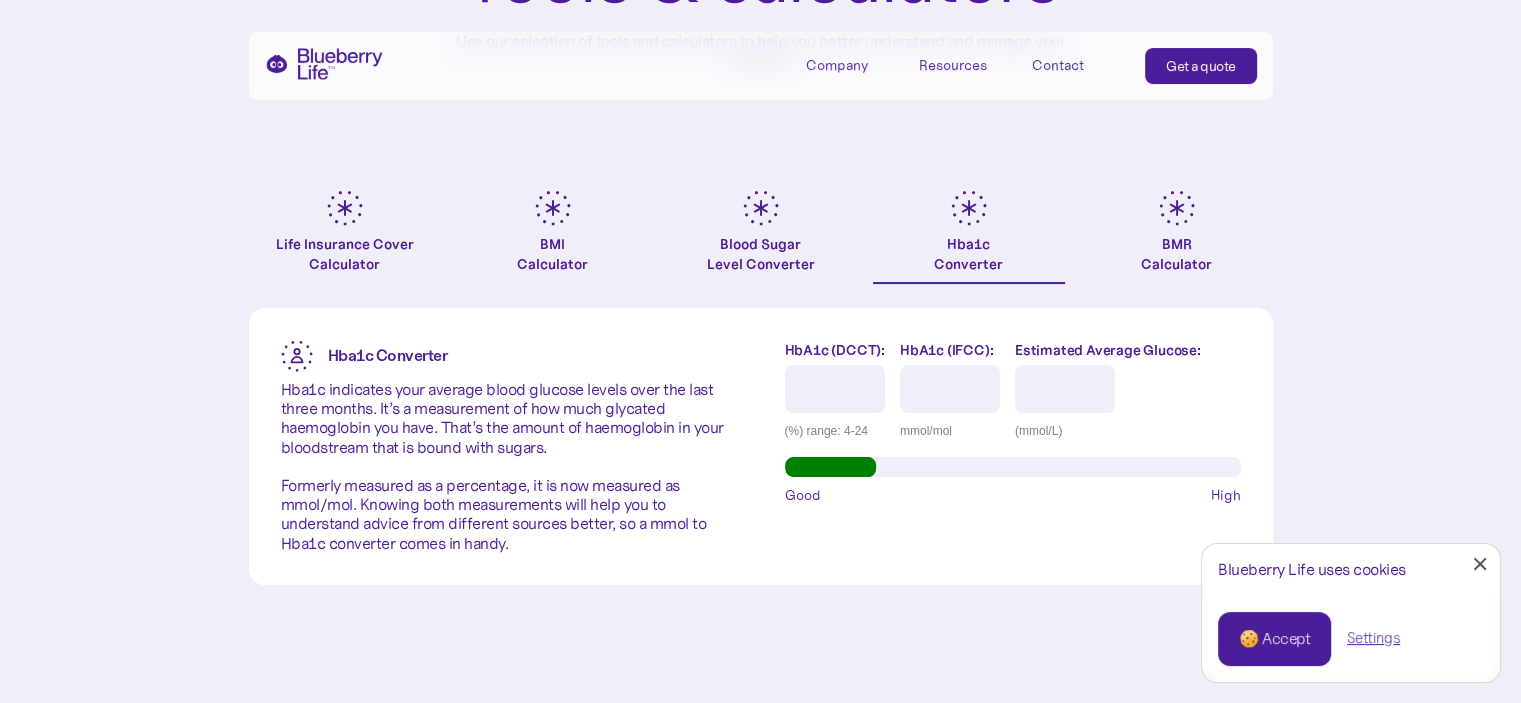 type on "***" 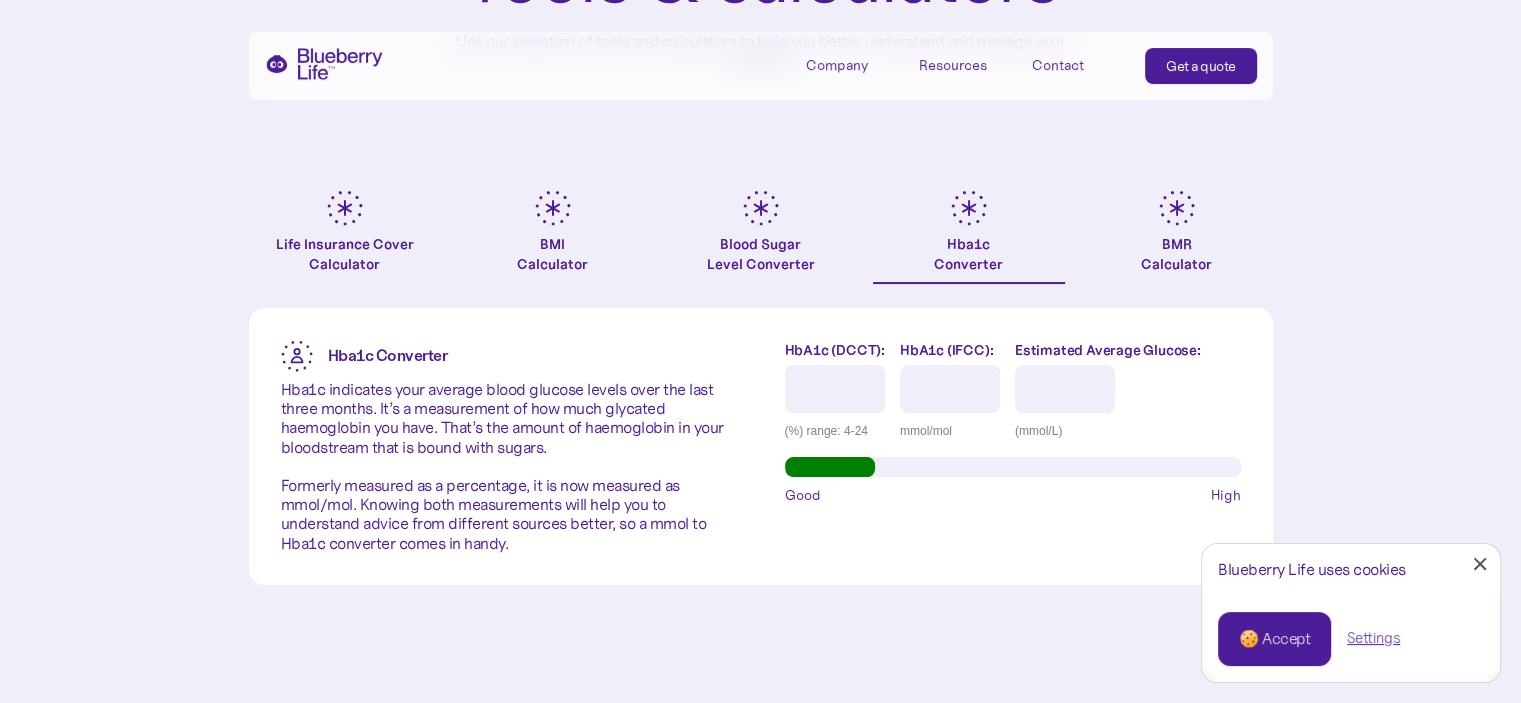 type on "*" 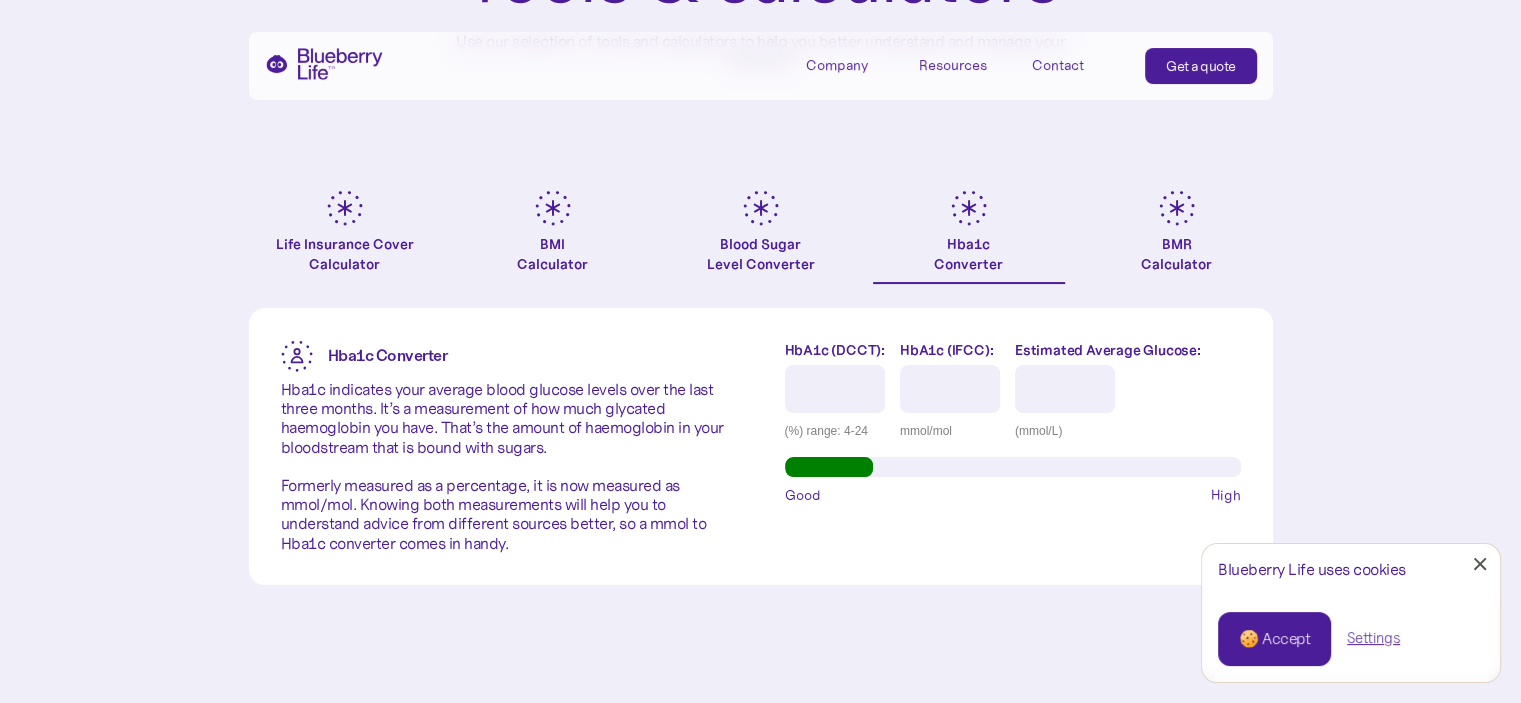 type 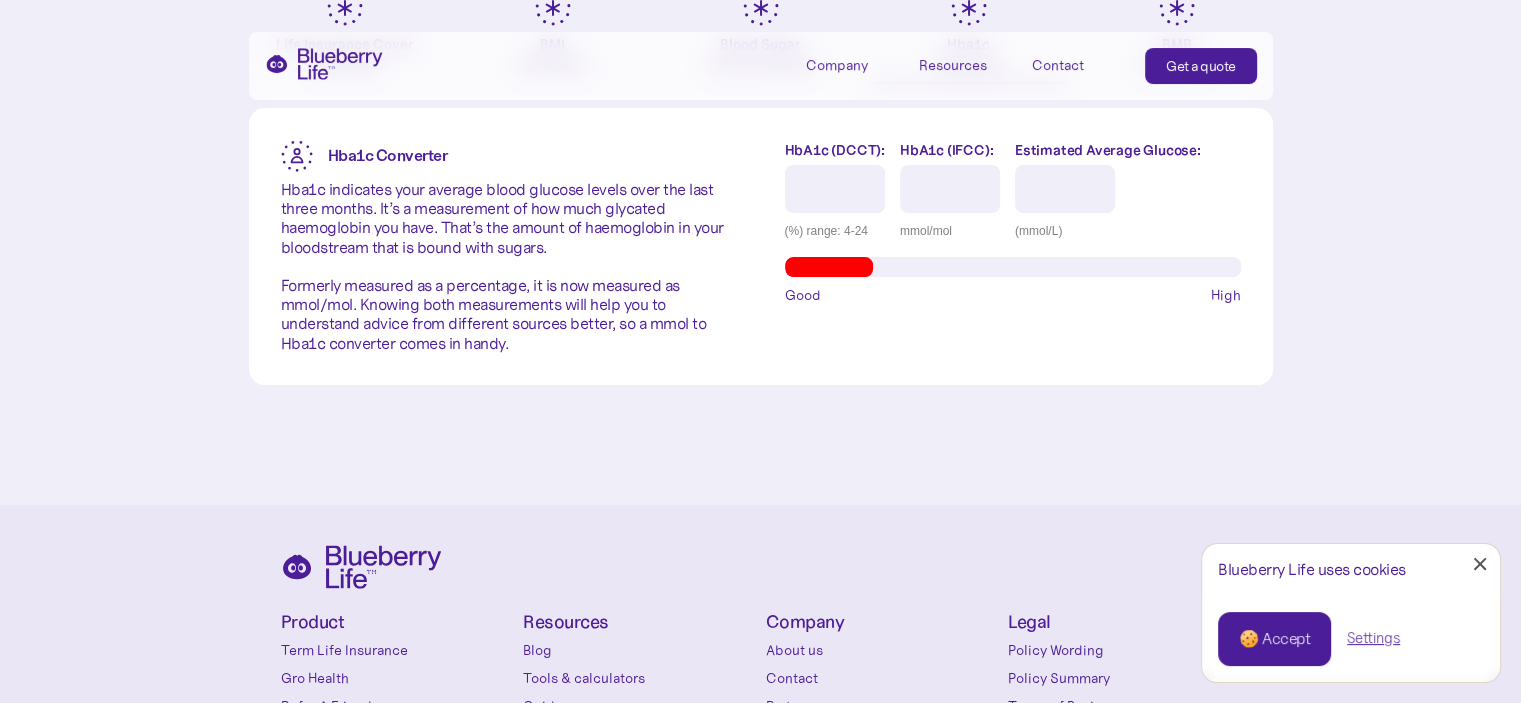 scroll, scrollTop: 400, scrollLeft: 0, axis: vertical 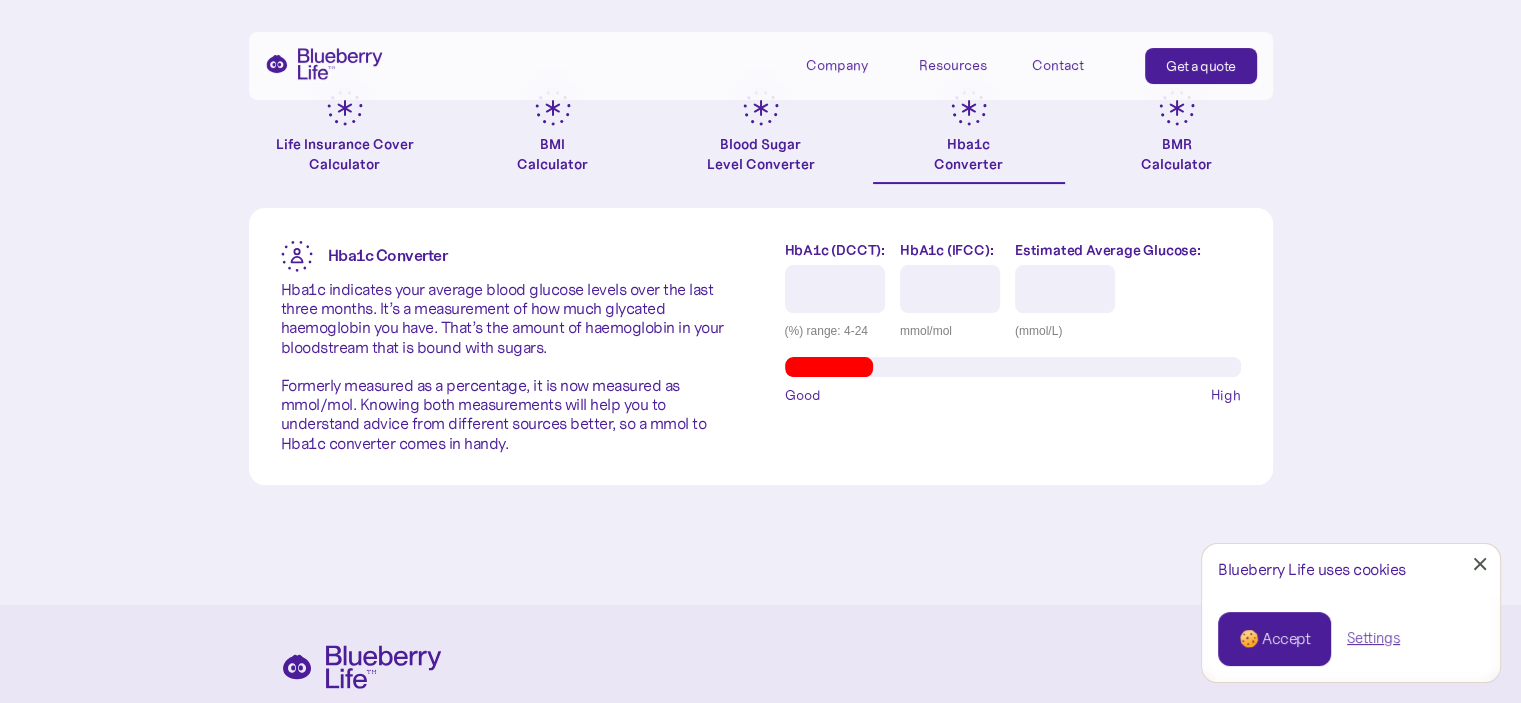 type 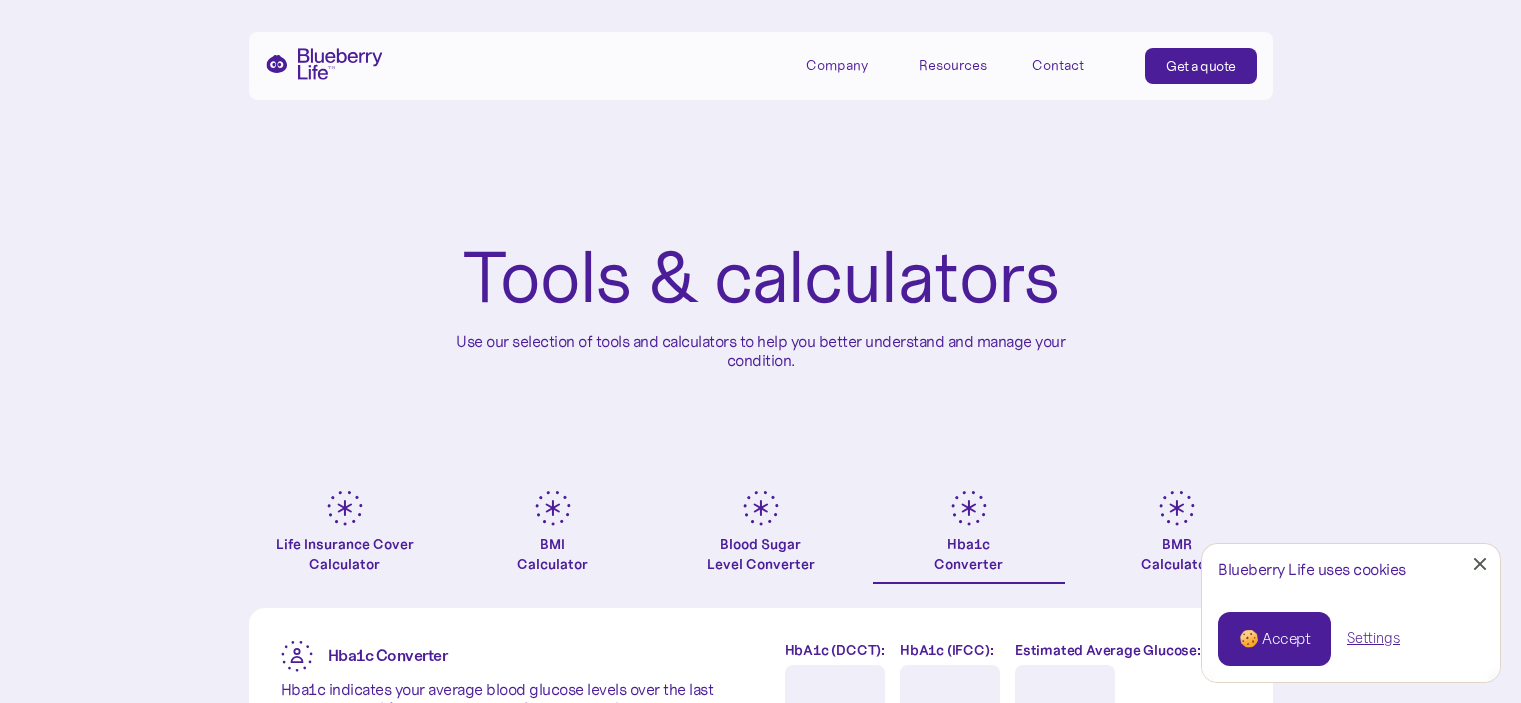scroll, scrollTop: 0, scrollLeft: 0, axis: both 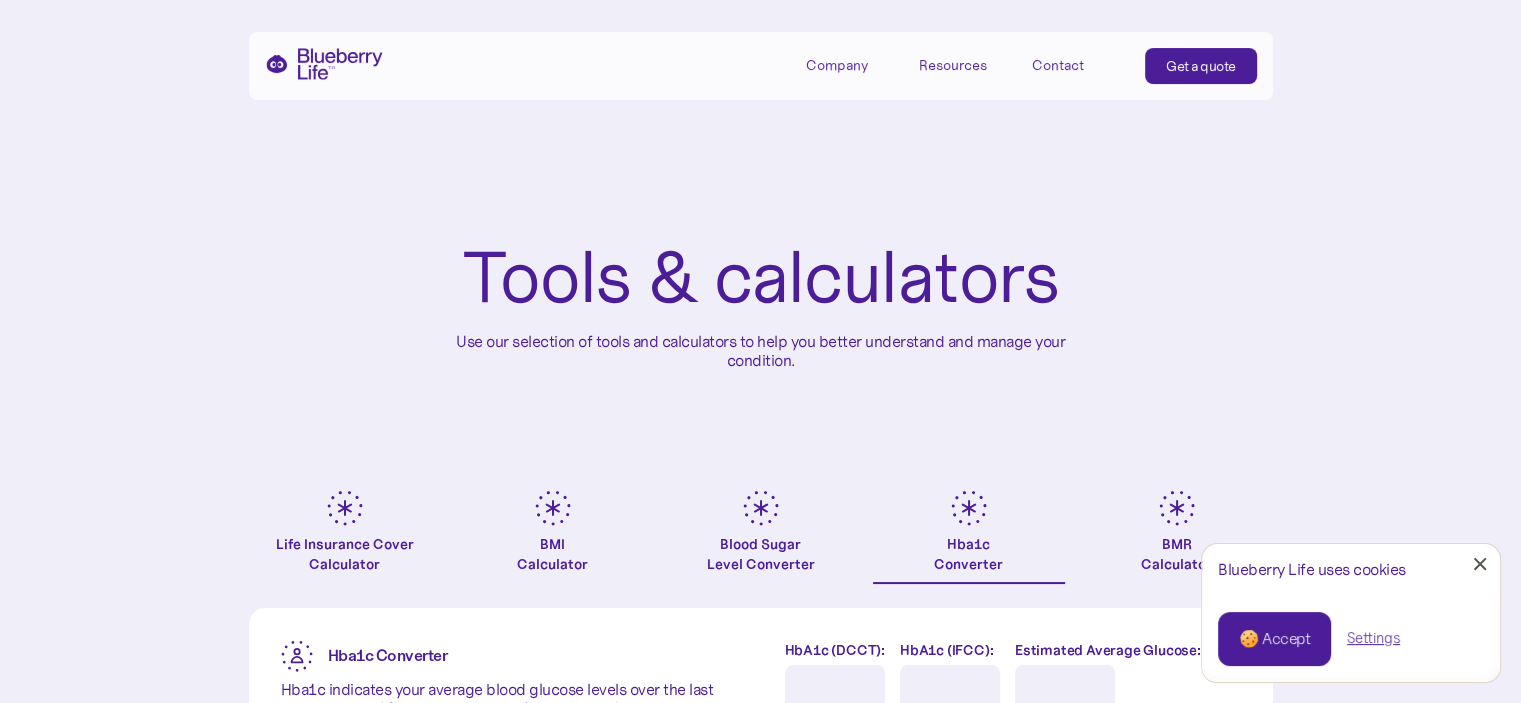 click on "🍪 Accept" at bounding box center [1274, 639] 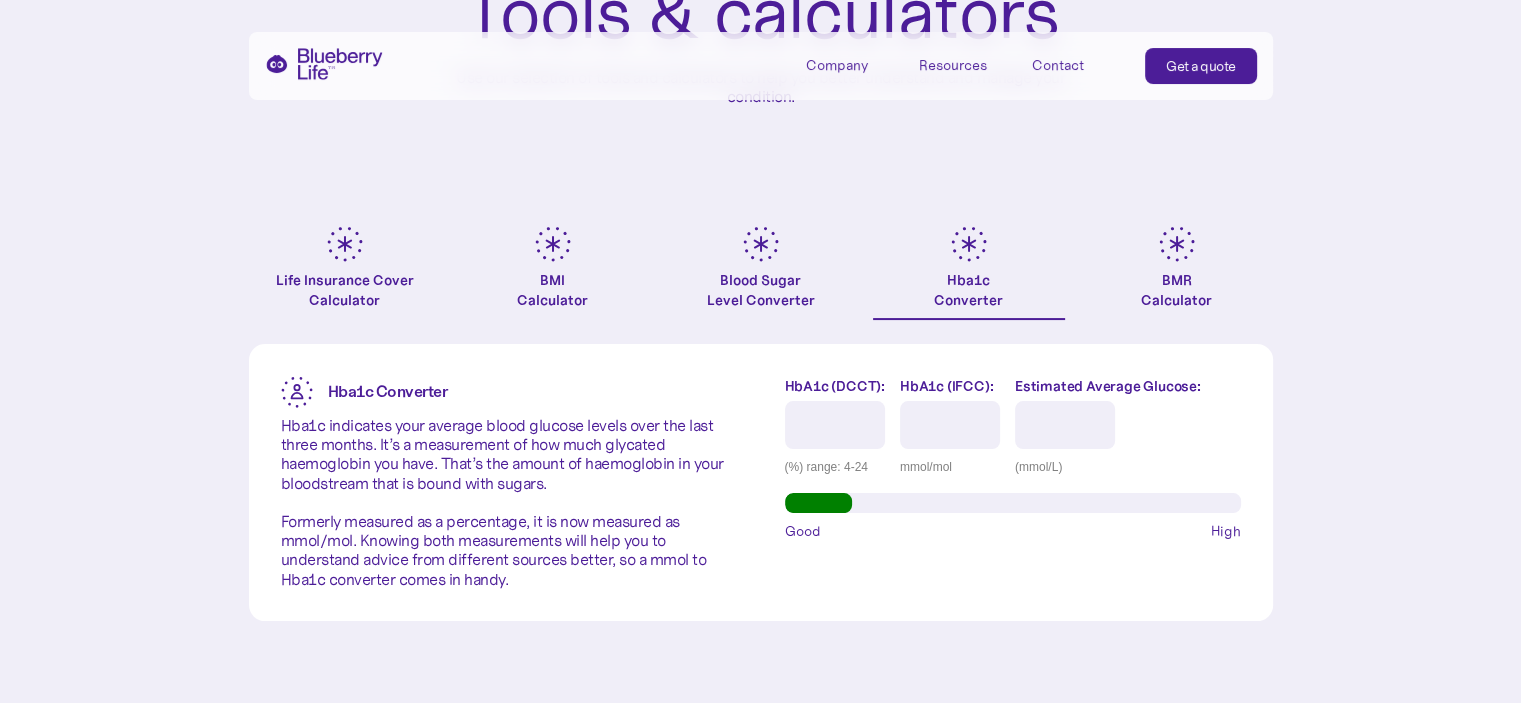 scroll, scrollTop: 400, scrollLeft: 0, axis: vertical 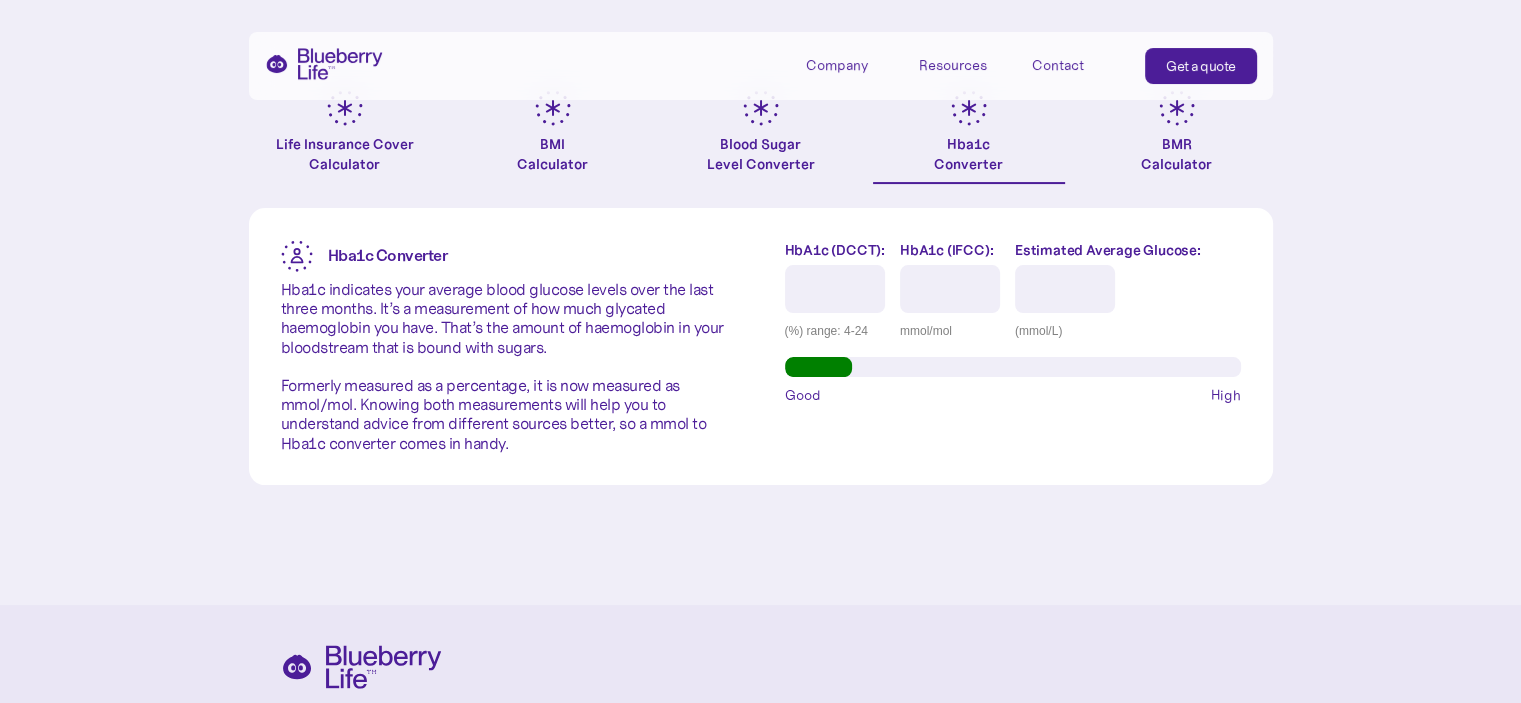 click on "*" at bounding box center [835, 289] 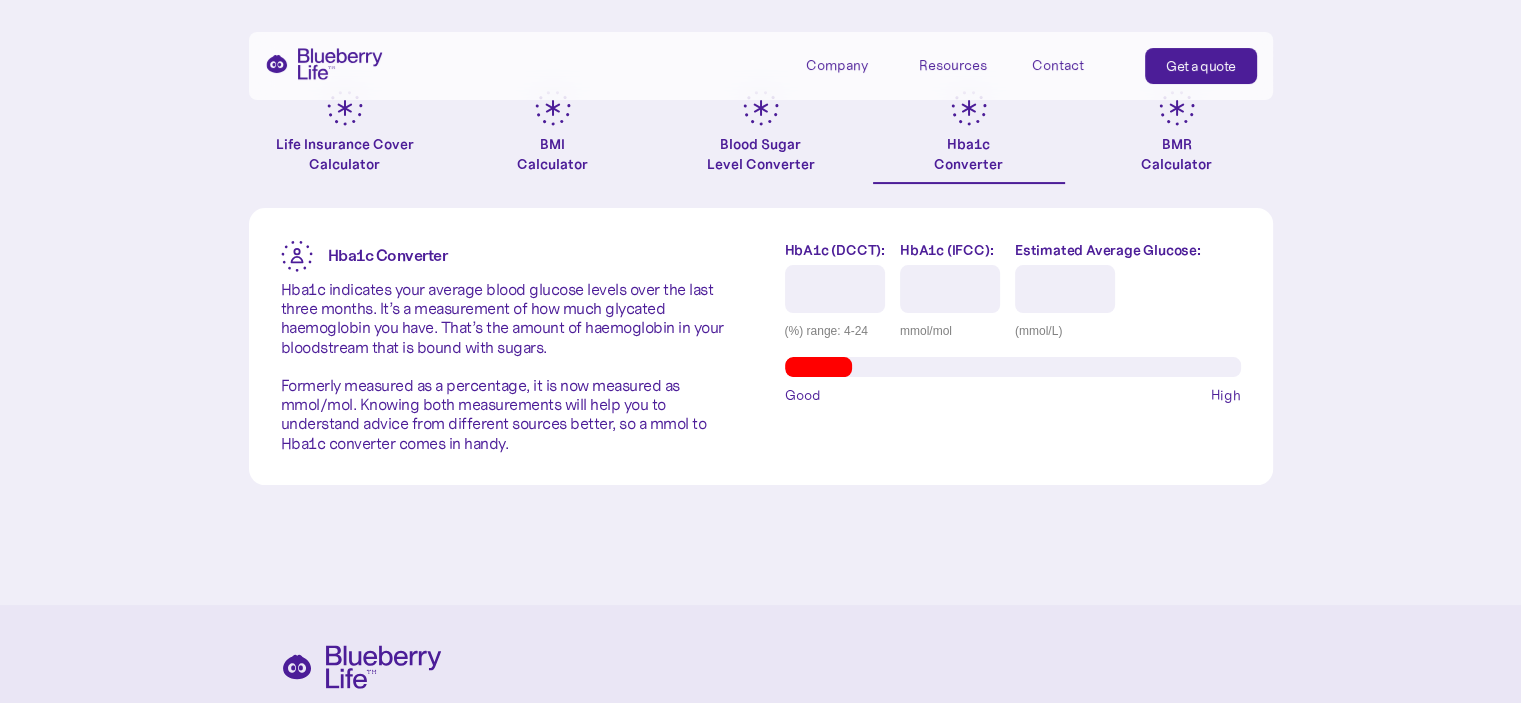 type 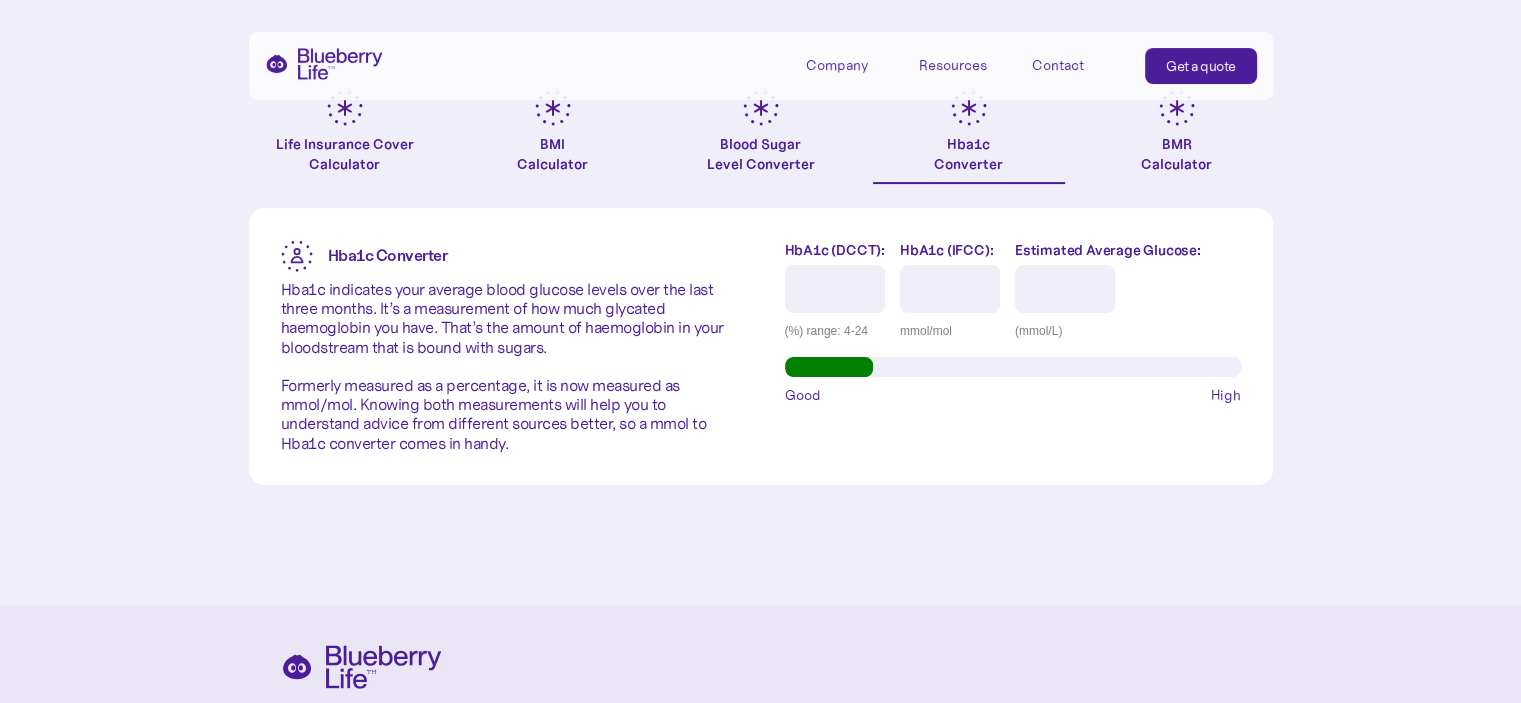 type on "***" 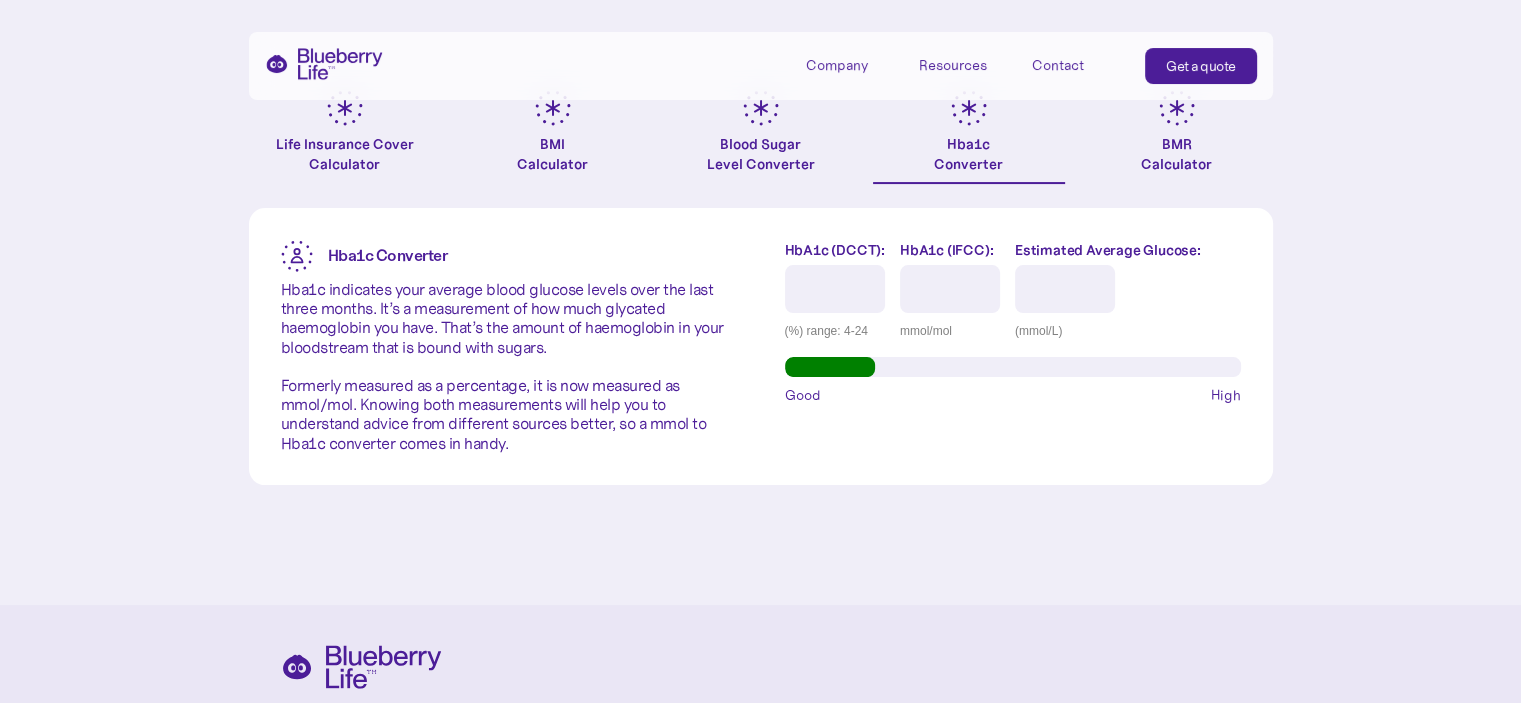 type on "****" 